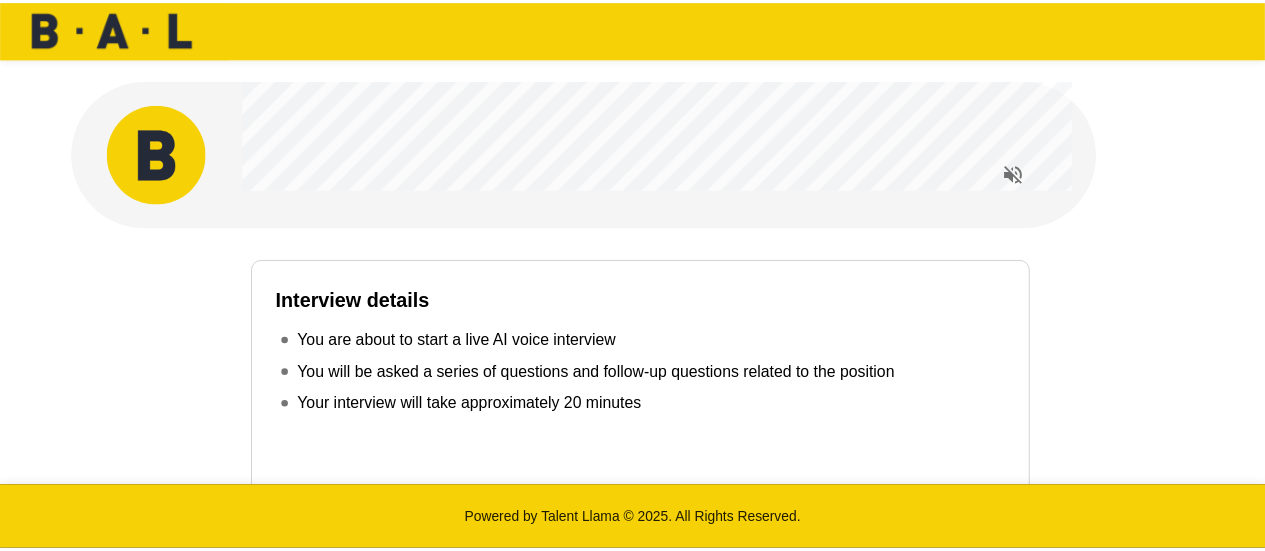 scroll, scrollTop: 0, scrollLeft: 0, axis: both 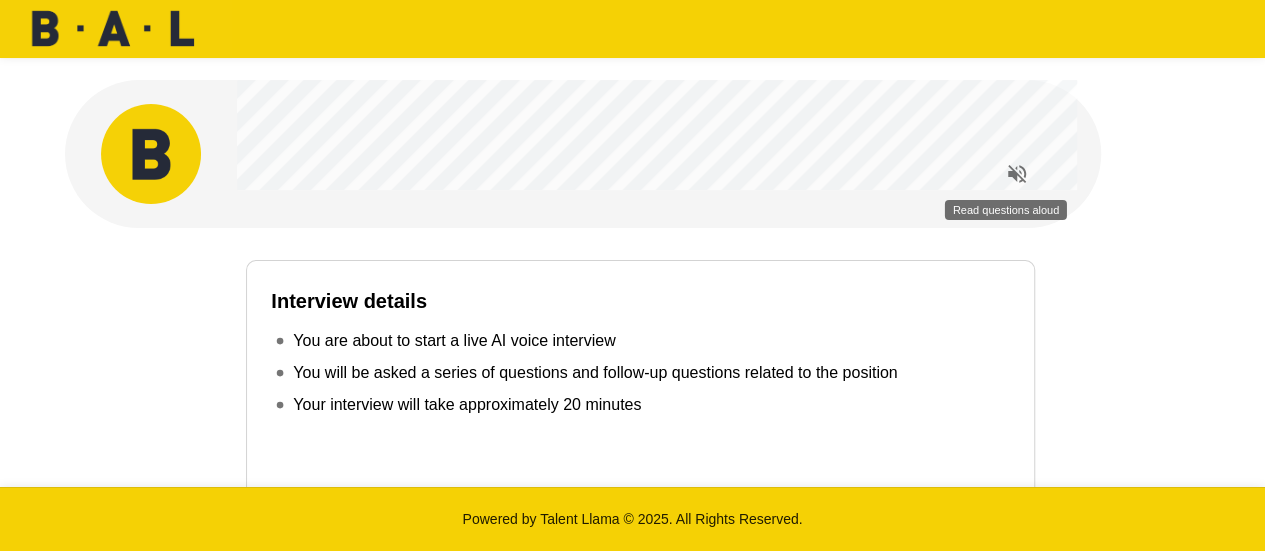 click at bounding box center (1017, 174) 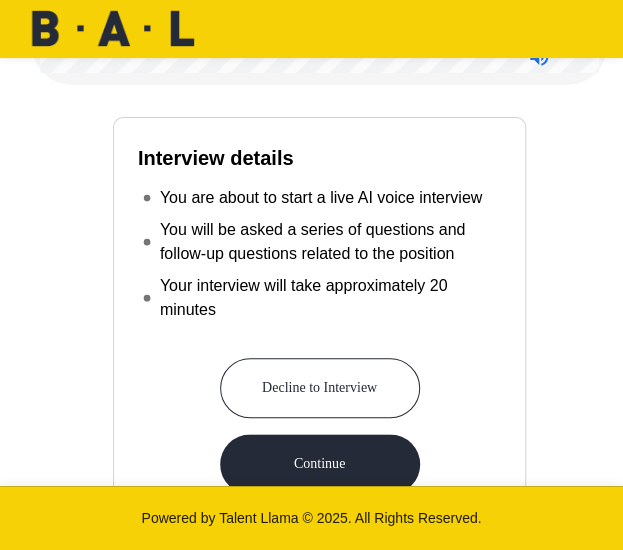 scroll, scrollTop: 300, scrollLeft: 0, axis: vertical 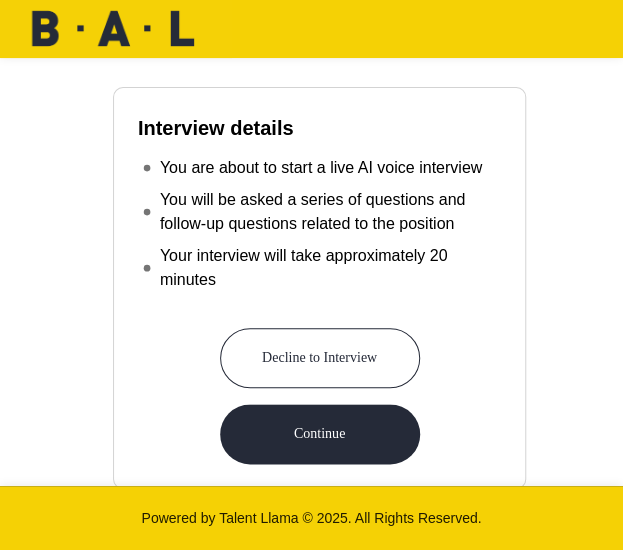 click on "Interview details You are about to start a live AI voice interview  You will be asked a series of questions and follow-up questions related to the position Your interview will take approximately 20 minutes Decline to Interview Continue" at bounding box center (319, 280) 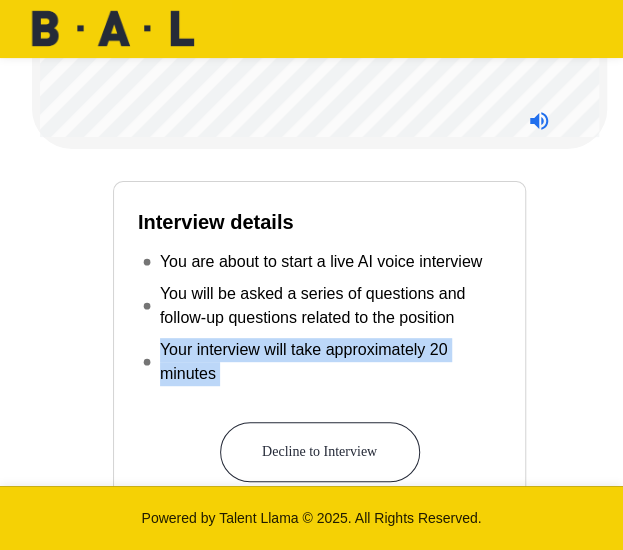 scroll, scrollTop: 100, scrollLeft: 0, axis: vertical 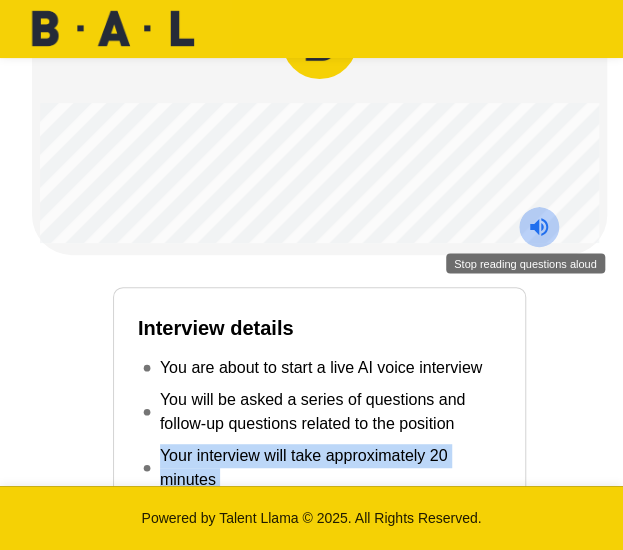 click at bounding box center (539, 227) 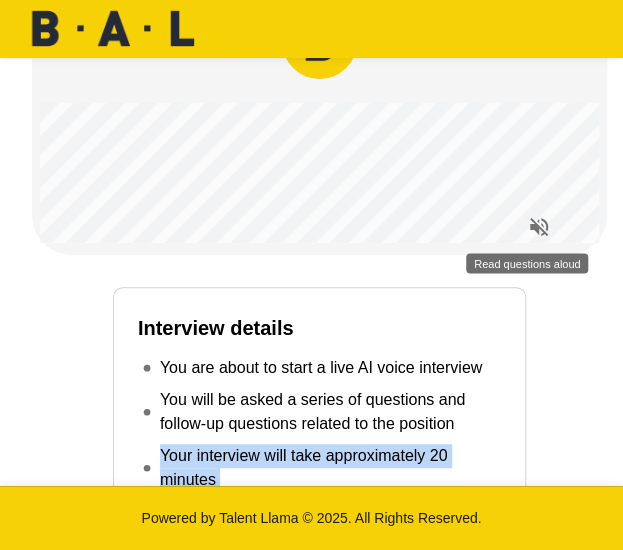 click at bounding box center [539, 227] 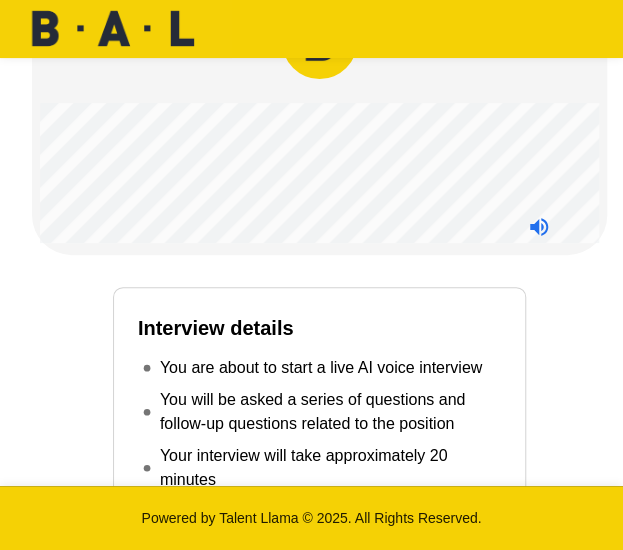 click on "Interview details You are about to start a live AI voice interview  You will be asked a series of questions and follow-up questions related to the position Your interview will take approximately 20 minutes Decline to Interview Continue" at bounding box center (319, 480) 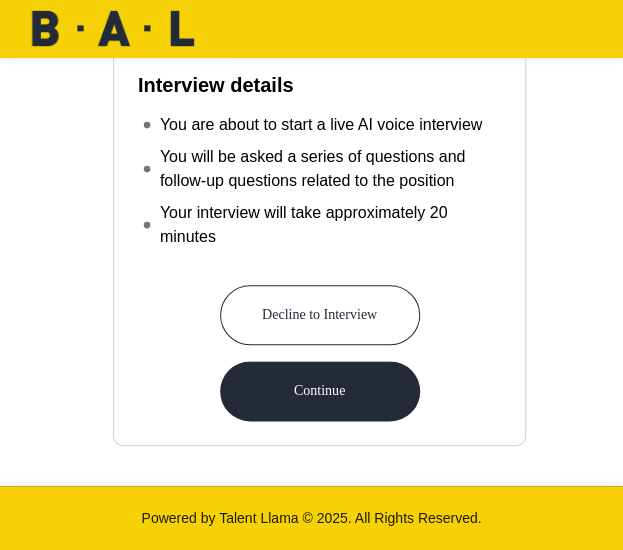 scroll, scrollTop: 400, scrollLeft: 0, axis: vertical 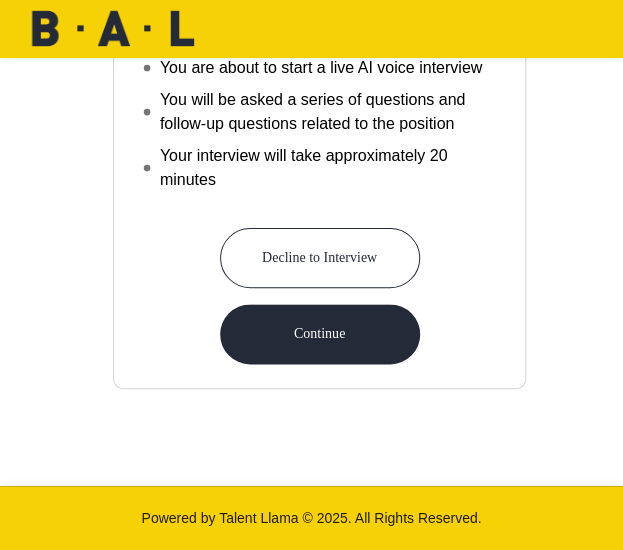 click on "Continue" at bounding box center [320, 334] 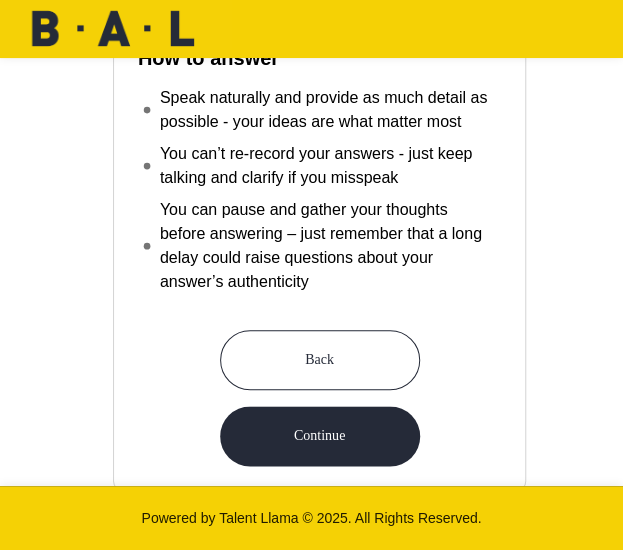 scroll, scrollTop: 400, scrollLeft: 0, axis: vertical 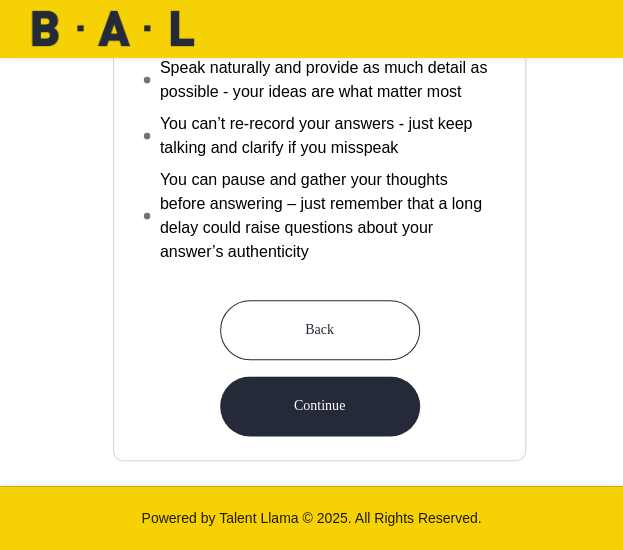 click on "Continue" at bounding box center [320, 406] 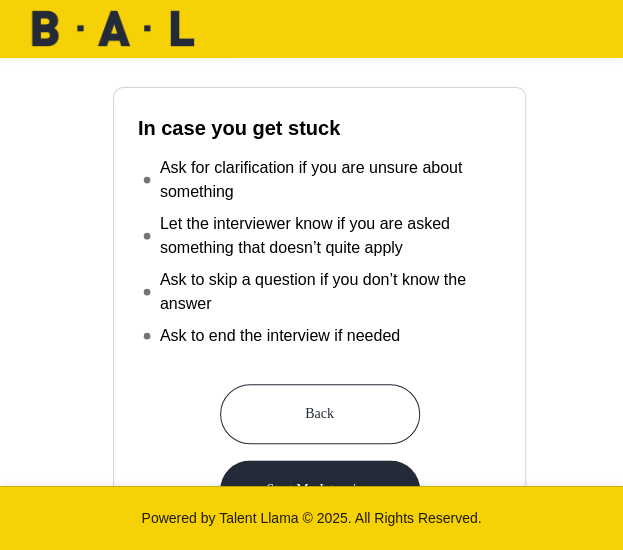 scroll, scrollTop: 400, scrollLeft: 0, axis: vertical 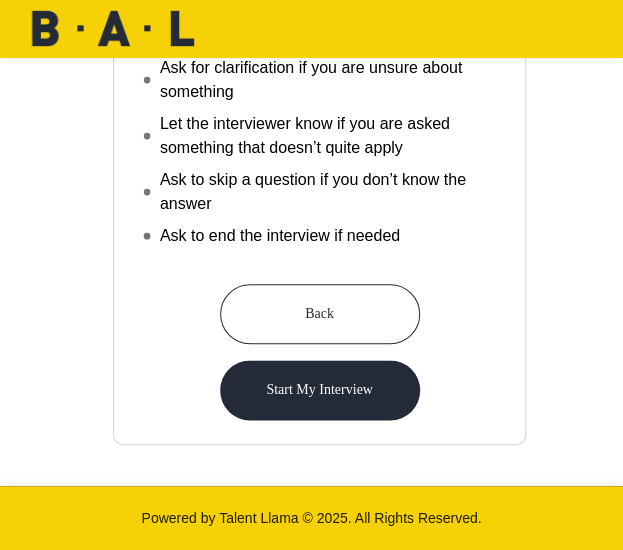click on "Start My Interview" at bounding box center [320, 390] 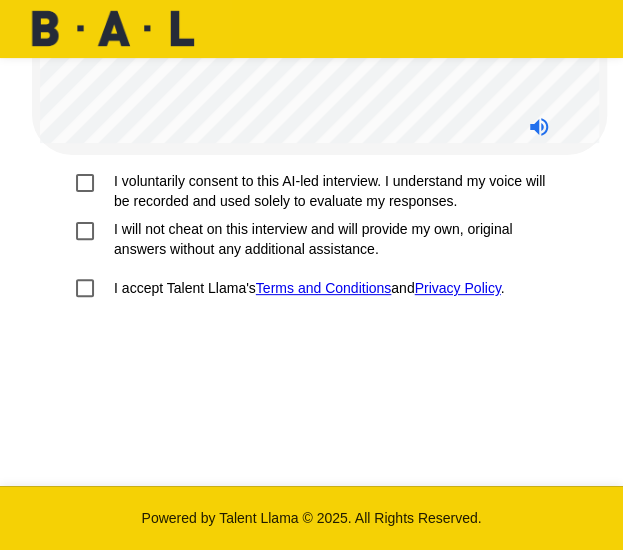 scroll, scrollTop: 100, scrollLeft: 0, axis: vertical 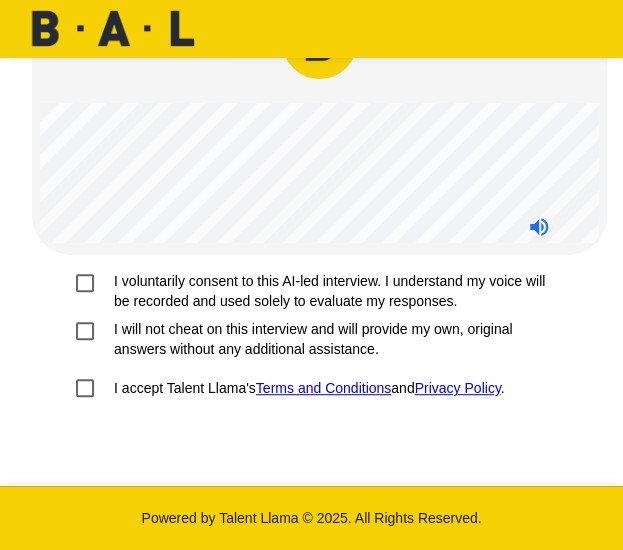 click at bounding box center [539, 227] 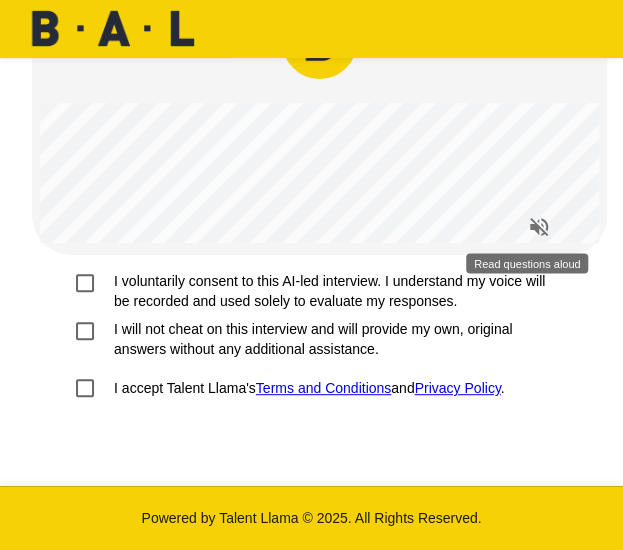 click at bounding box center [539, 227] 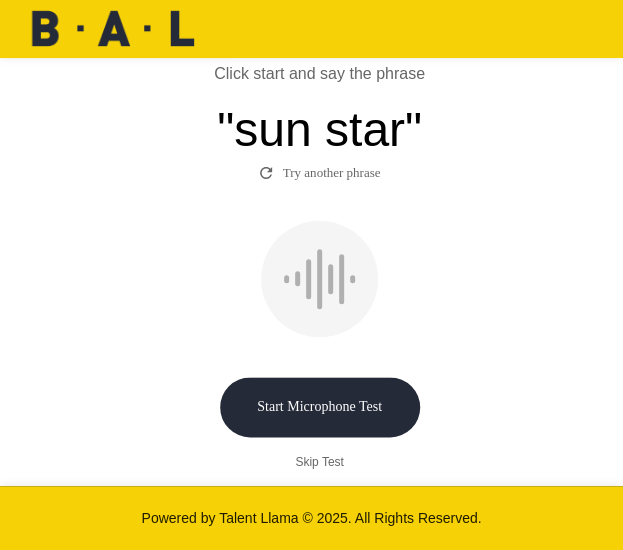 scroll, scrollTop: 300, scrollLeft: 0, axis: vertical 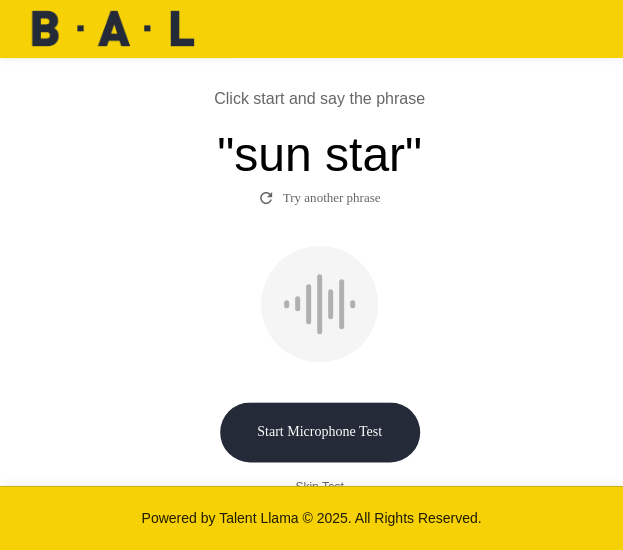 click on "Start Microphone Test" at bounding box center [320, 432] 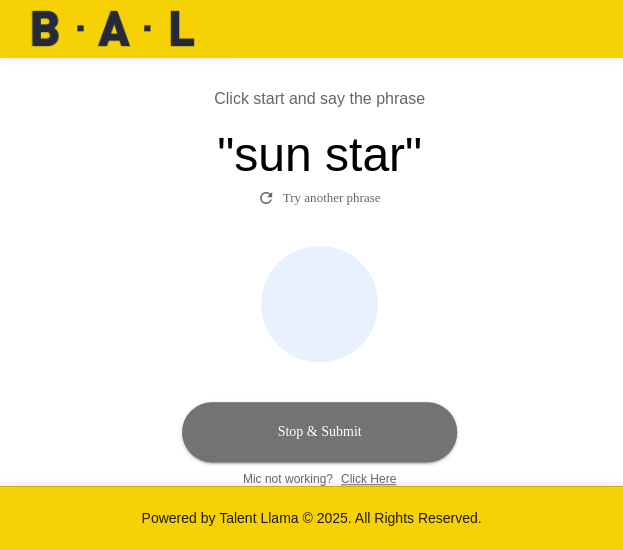 click on "Stop & Submit" at bounding box center (319, 432) 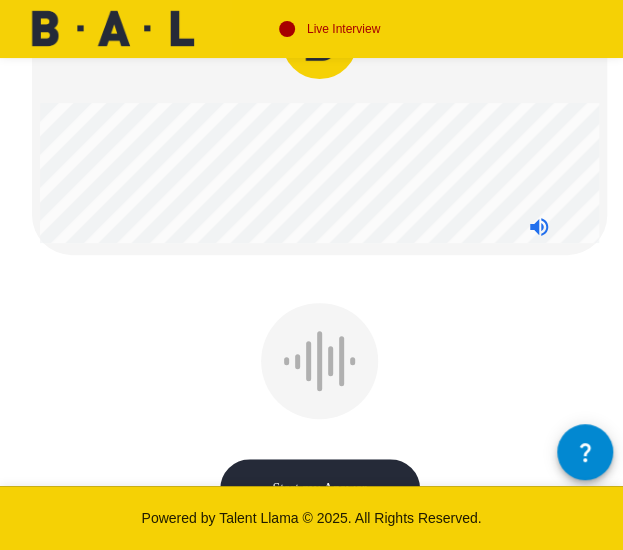 scroll, scrollTop: 200, scrollLeft: 0, axis: vertical 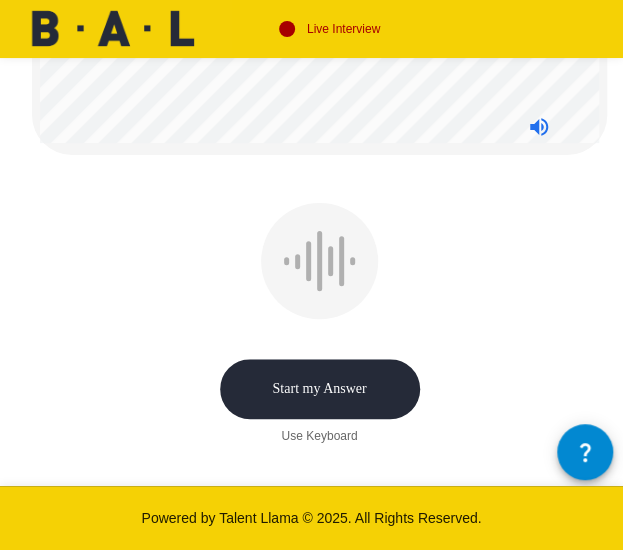 click on "Start my Answer" at bounding box center [320, 389] 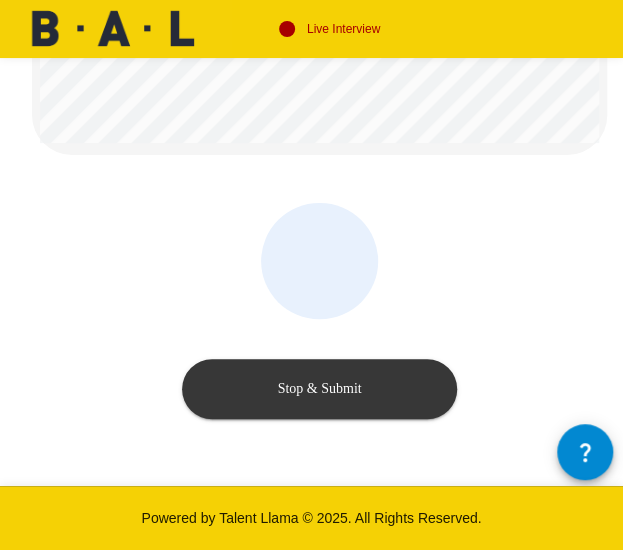 click on "Stop & Submit" at bounding box center [319, 389] 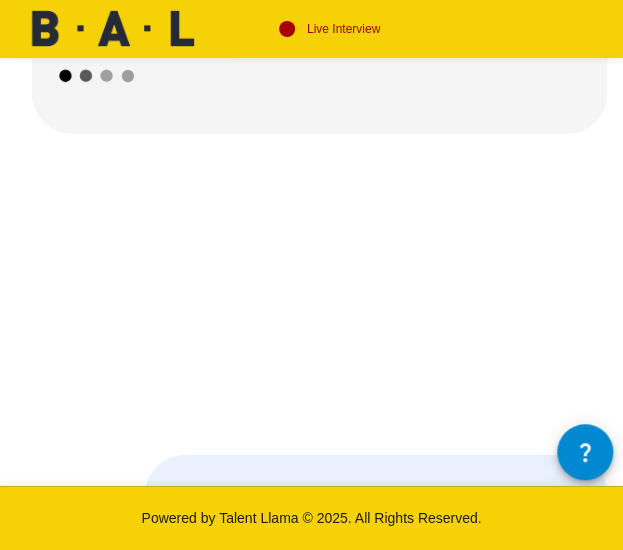 scroll, scrollTop: 100, scrollLeft: 0, axis: vertical 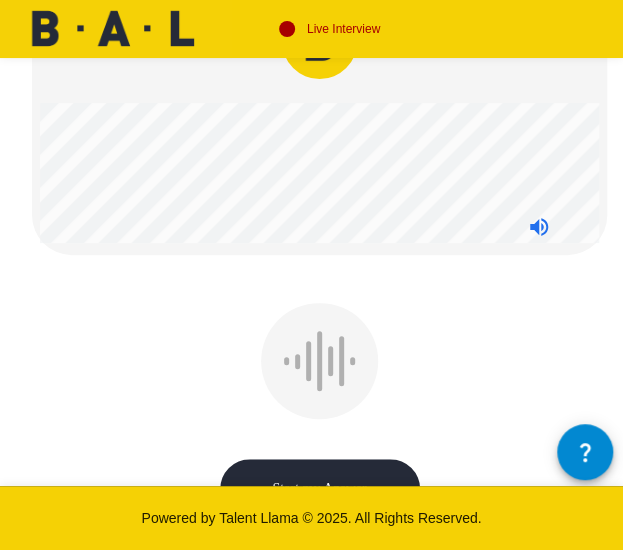 click at bounding box center (319, 361) 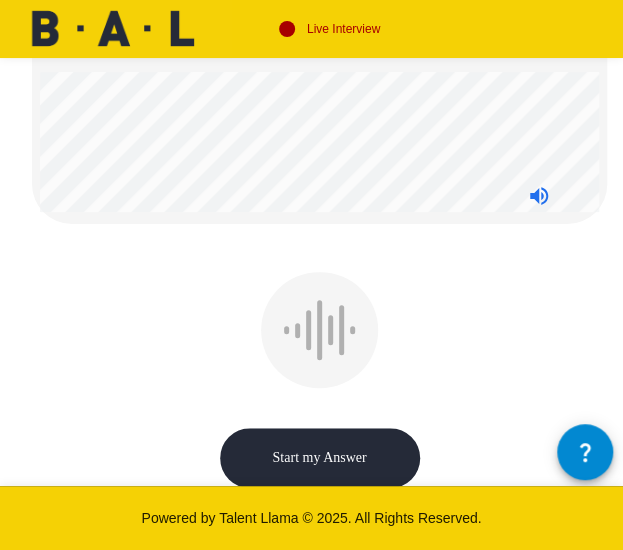 scroll, scrollTop: 100, scrollLeft: 0, axis: vertical 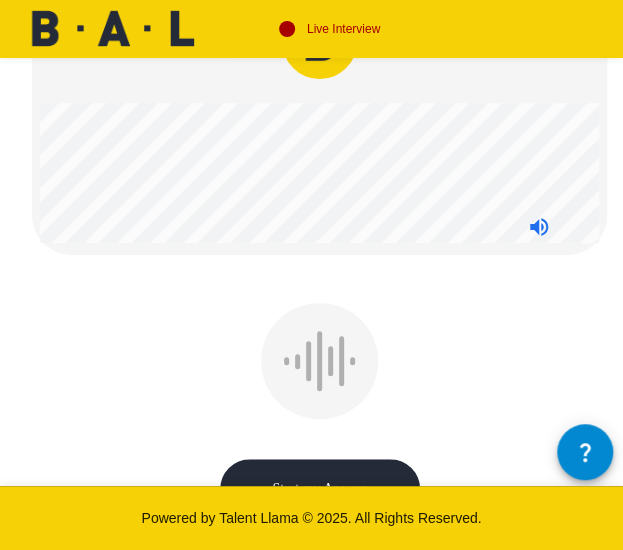click on "Start my Answer" at bounding box center [320, 489] 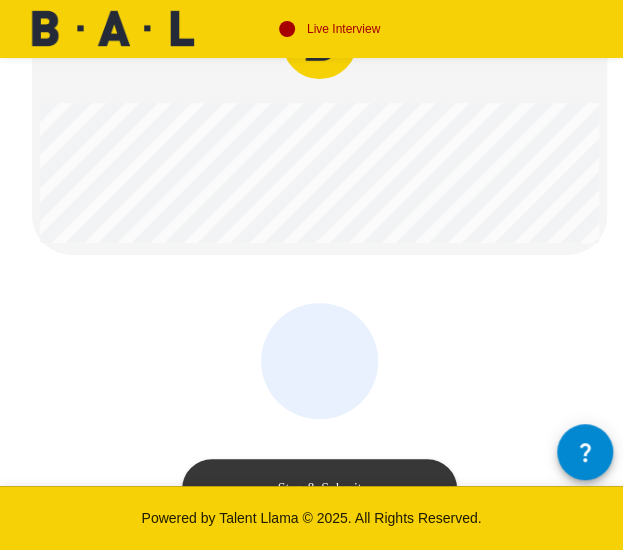 click on "Stop & Submit" at bounding box center [319, 489] 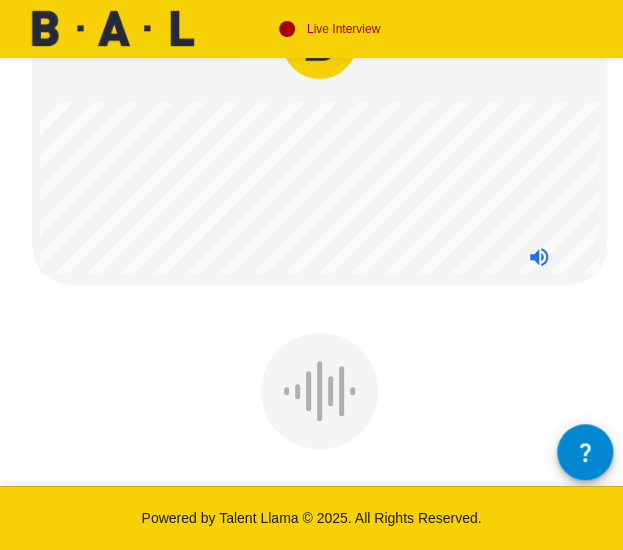 scroll, scrollTop: 200, scrollLeft: 0, axis: vertical 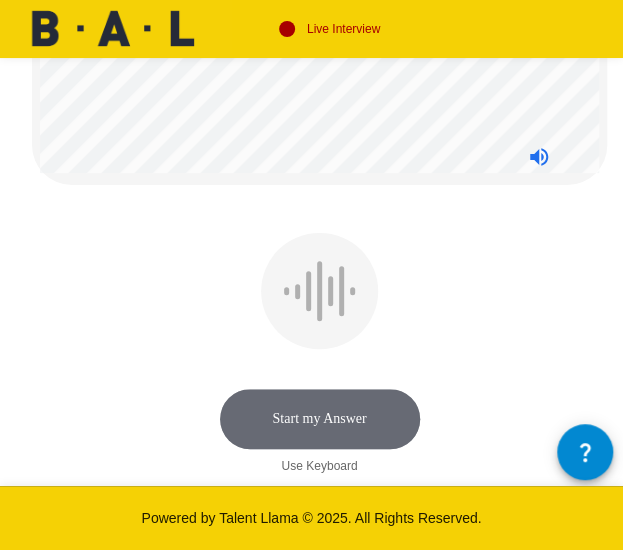 click on "Start my Answer" at bounding box center (320, 419) 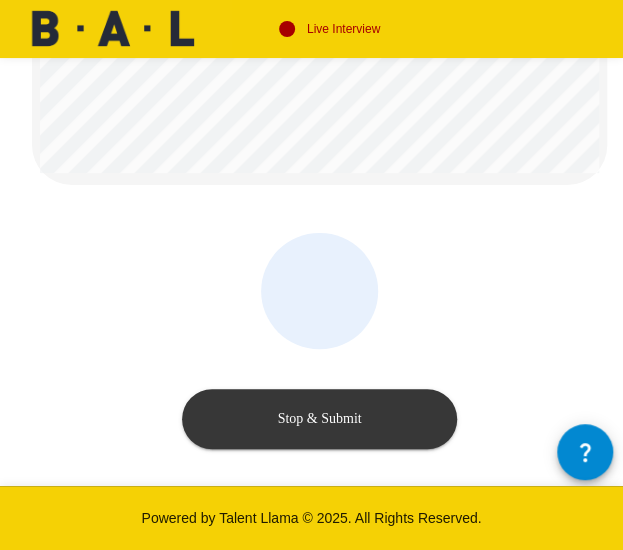 click on "Stop & Submit" at bounding box center [319, 419] 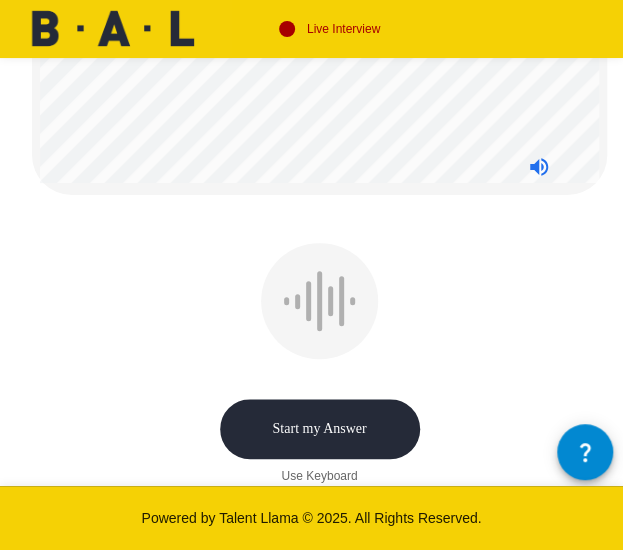 scroll, scrollTop: 250, scrollLeft: 0, axis: vertical 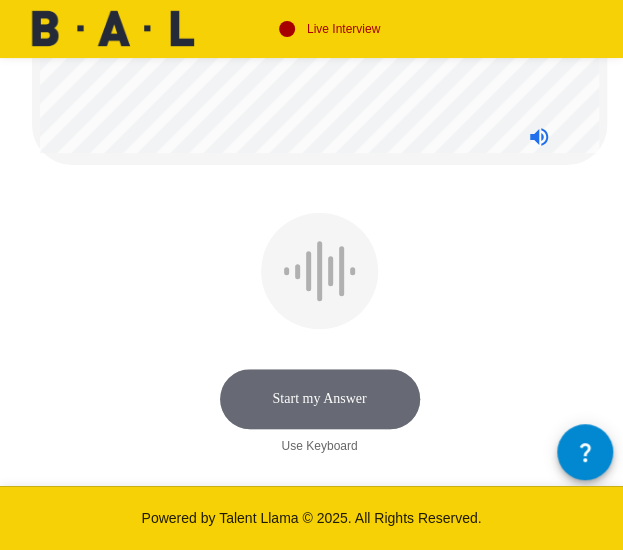 click on "Start my Answer" at bounding box center (320, 399) 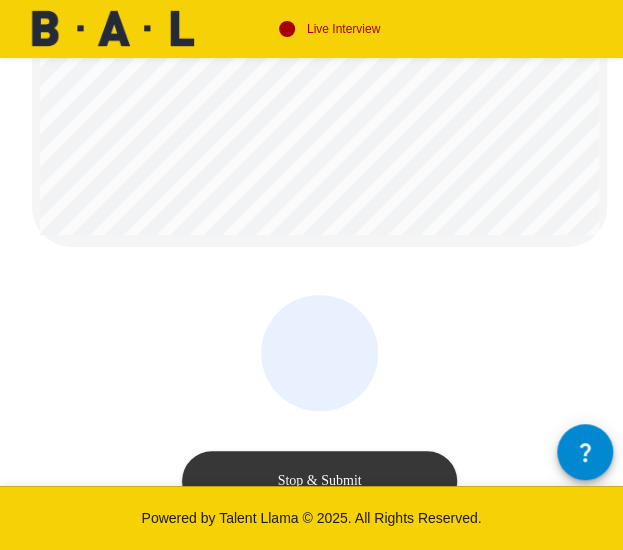 scroll, scrollTop: 150, scrollLeft: 0, axis: vertical 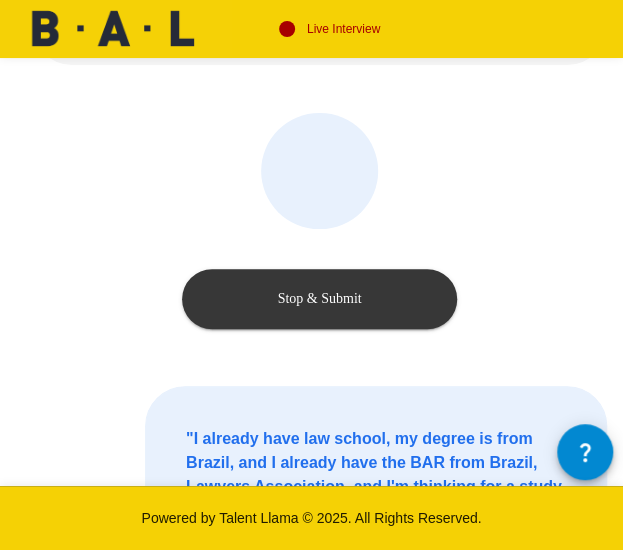 click on "Stop & Submit" at bounding box center (319, 299) 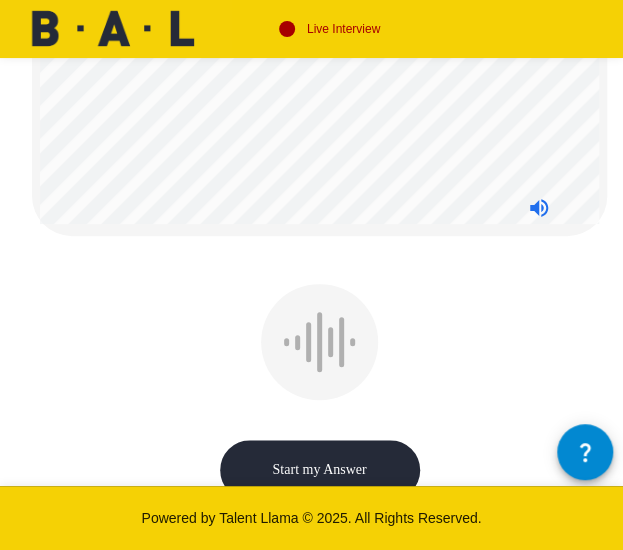 scroll, scrollTop: 180, scrollLeft: 0, axis: vertical 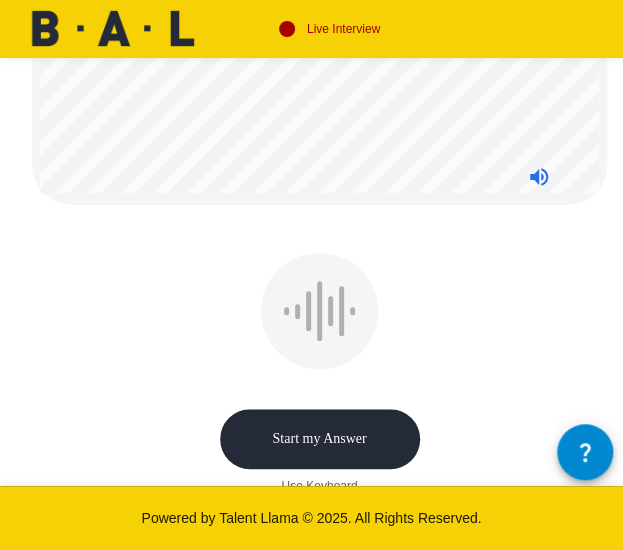 click on "Start my Answer" at bounding box center (320, 439) 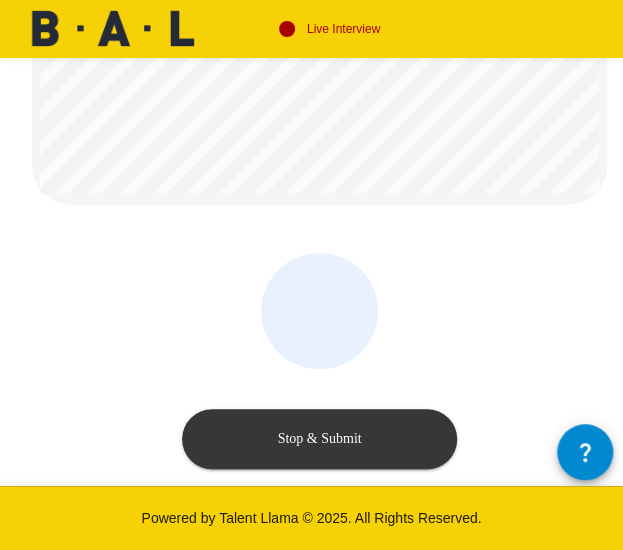 click on "Stop & Submit" at bounding box center [319, 439] 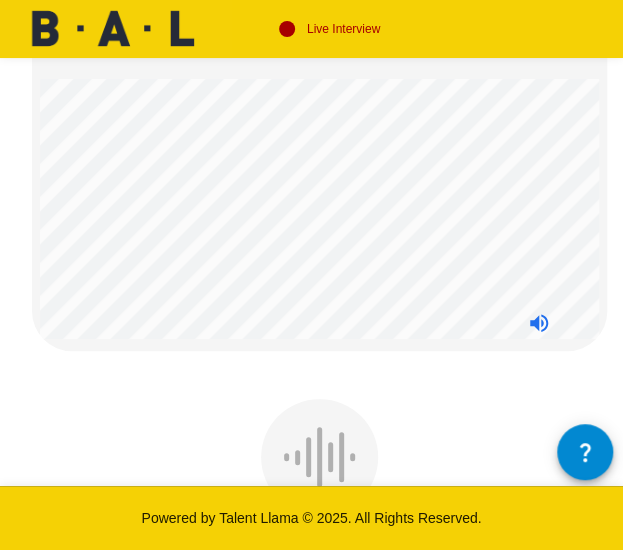 scroll, scrollTop: 155, scrollLeft: 0, axis: vertical 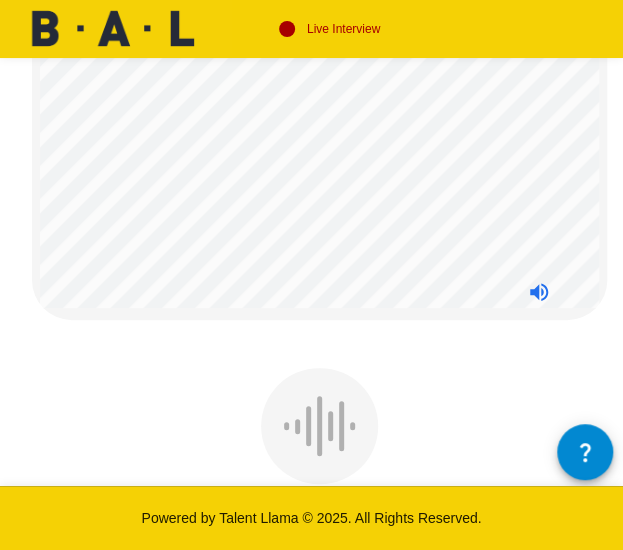 click at bounding box center (319, 426) 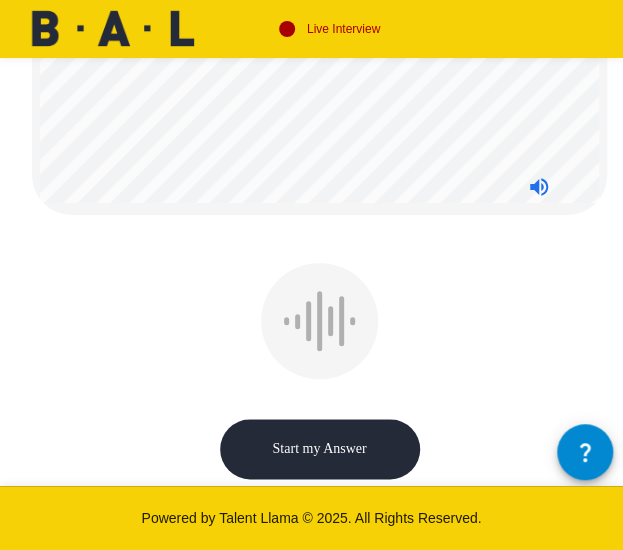 scroll, scrollTop: 355, scrollLeft: 0, axis: vertical 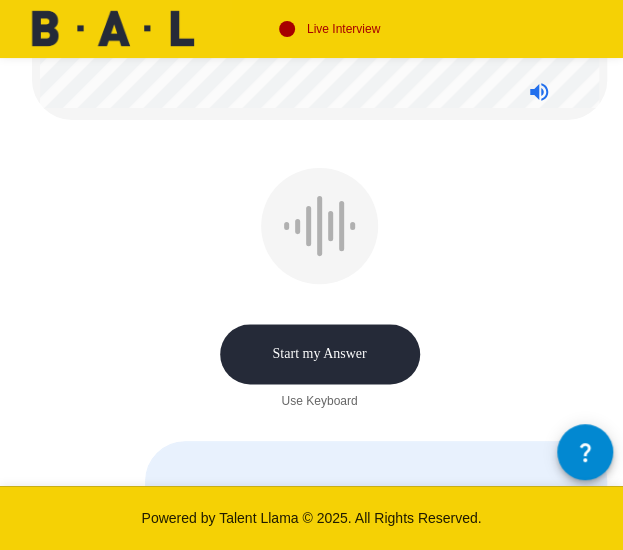 click on "Start my Answer" at bounding box center [320, 354] 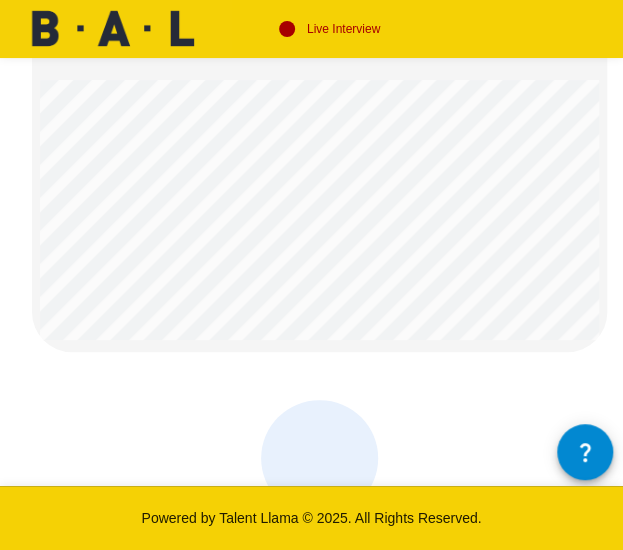 scroll, scrollTop: 55, scrollLeft: 0, axis: vertical 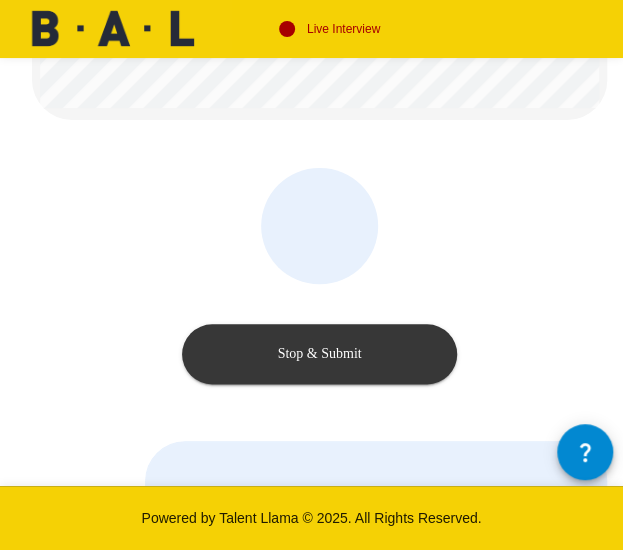 click on "Stop & Submit" at bounding box center [319, 354] 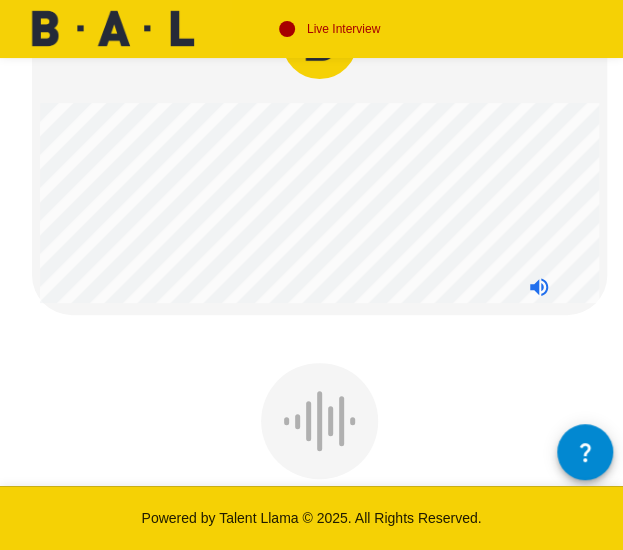 scroll, scrollTop: 300, scrollLeft: 0, axis: vertical 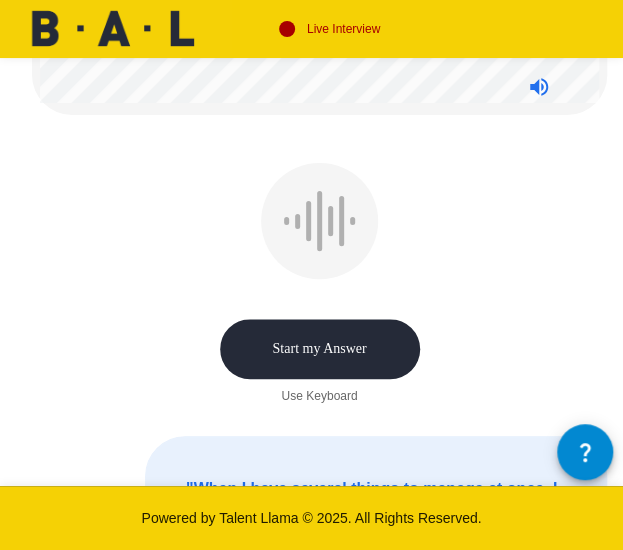 click on "Start my Answer" at bounding box center (320, 349) 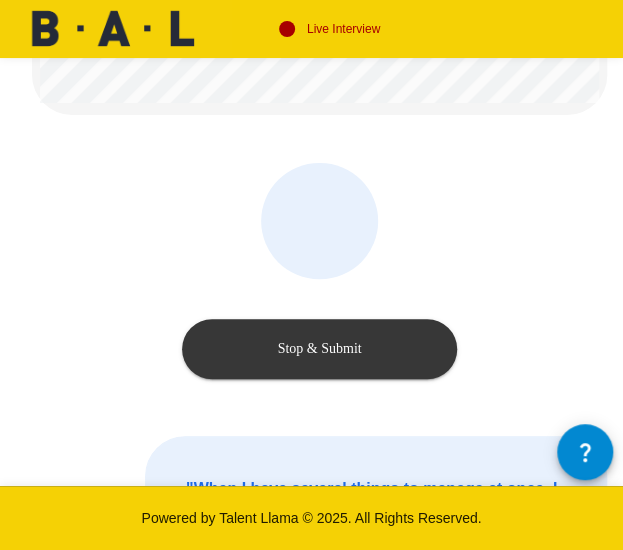 click on "Stop & Submit" at bounding box center [319, 349] 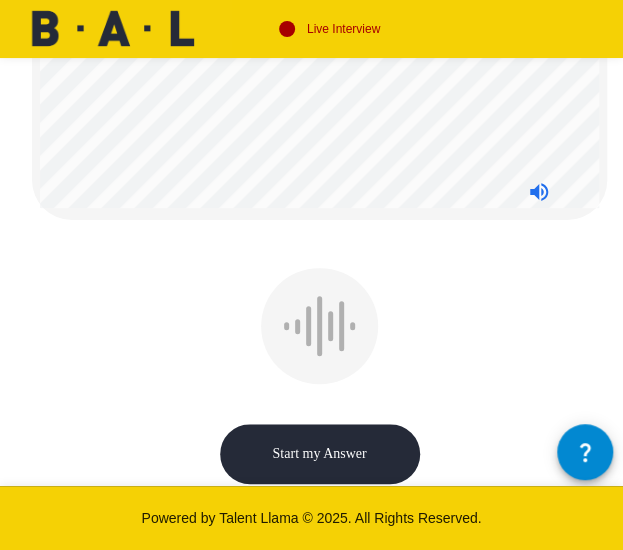 scroll, scrollTop: 237, scrollLeft: 0, axis: vertical 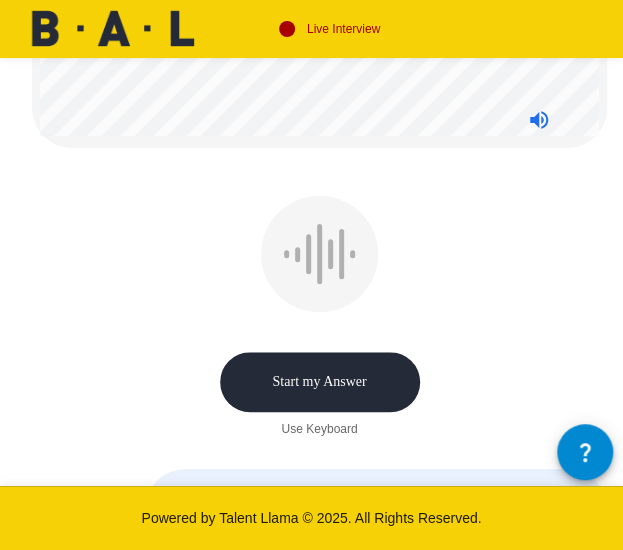 click on "Start my Answer" at bounding box center (320, 382) 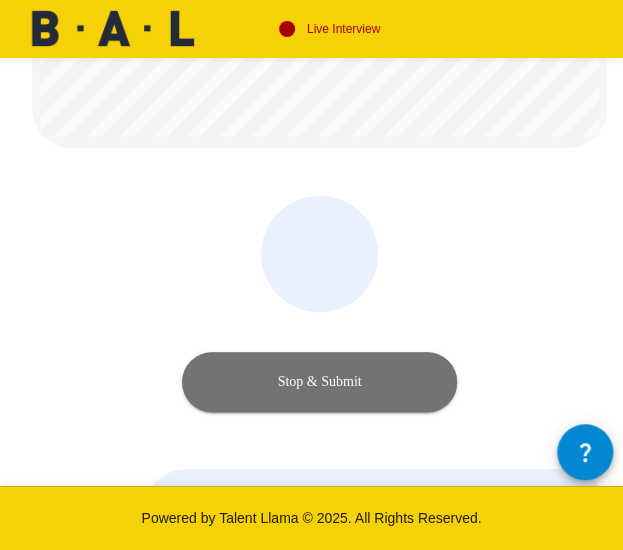 click on "Stop & Submit" at bounding box center [319, 382] 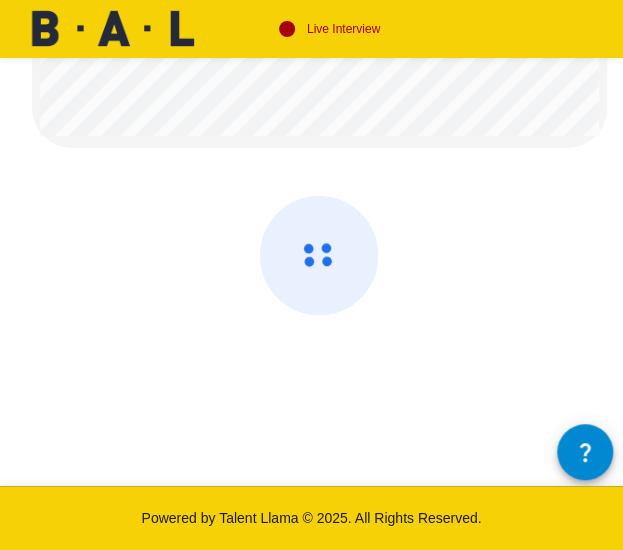 scroll, scrollTop: 137, scrollLeft: 0, axis: vertical 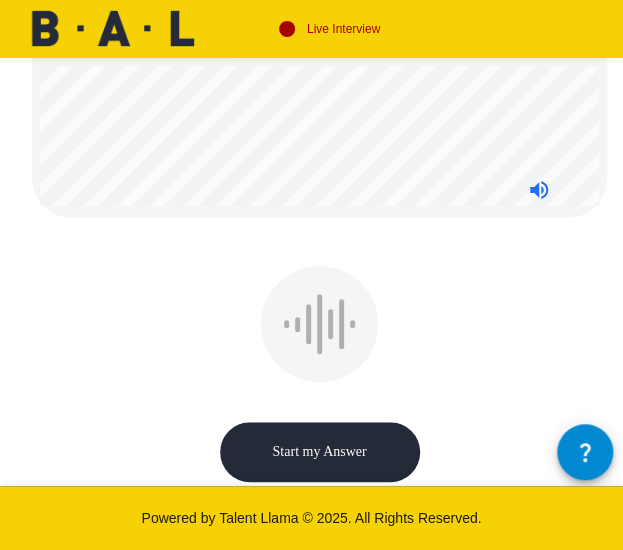 click on "Start my Answer" at bounding box center (320, 452) 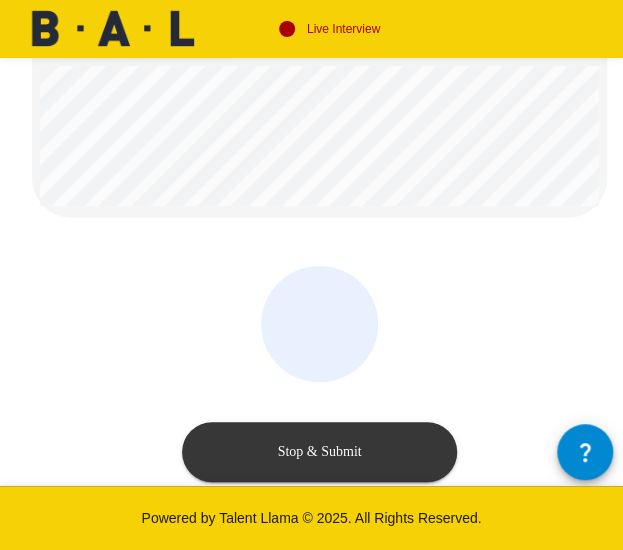 click on "Stop & Submit" at bounding box center (319, 452) 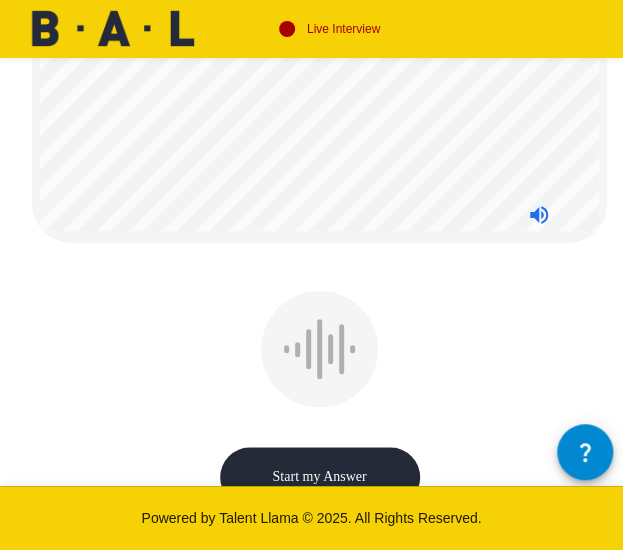scroll, scrollTop: 237, scrollLeft: 0, axis: vertical 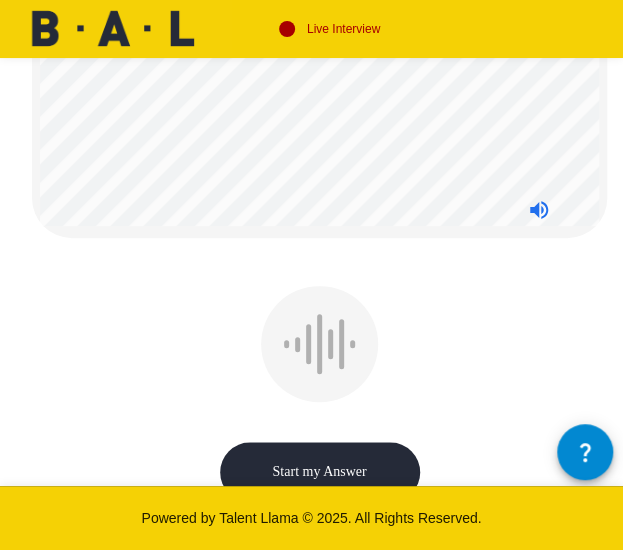 click on "Start my Answer" at bounding box center (320, 472) 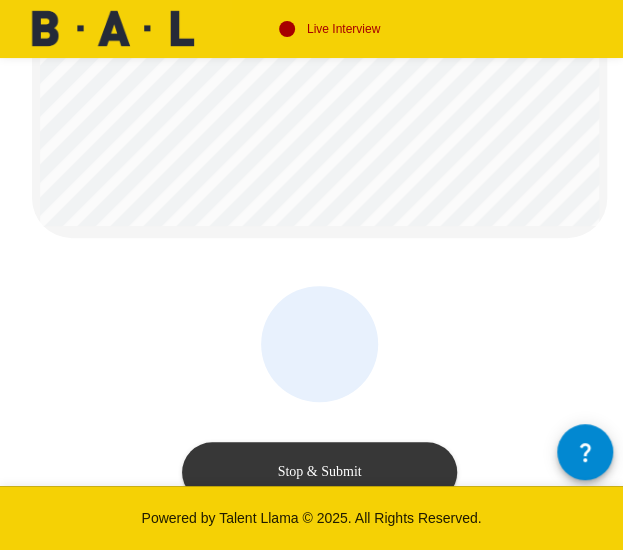 click on "Stop & Submit" at bounding box center [319, 472] 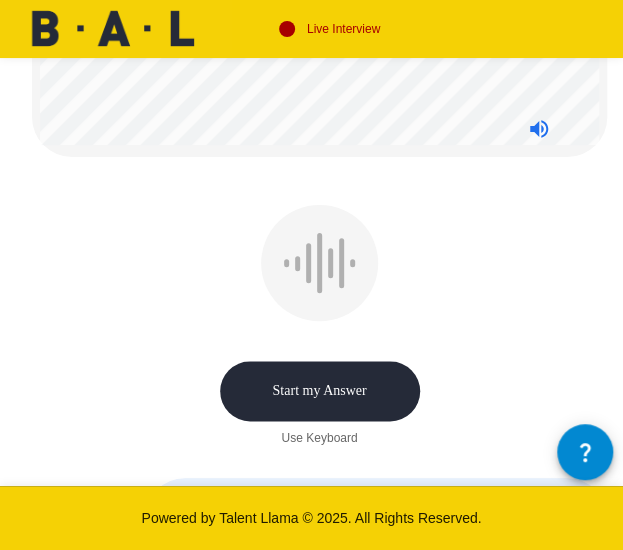 scroll, scrollTop: 321, scrollLeft: 0, axis: vertical 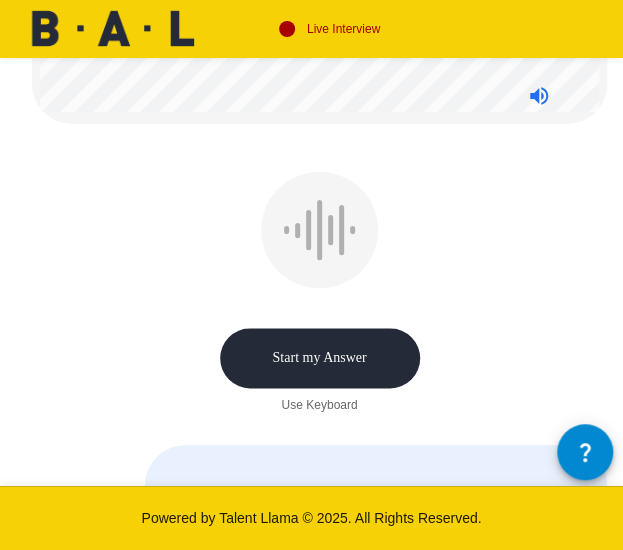 click on "Start my Answer" at bounding box center (320, 358) 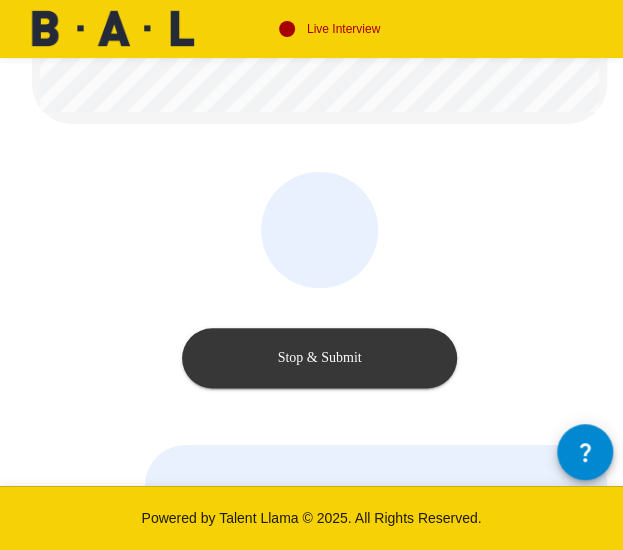 scroll, scrollTop: 121, scrollLeft: 0, axis: vertical 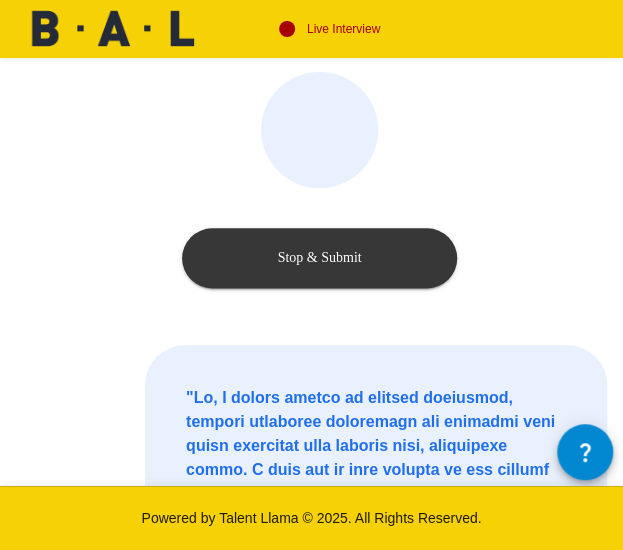 click on "Stop & Submit" at bounding box center [319, 258] 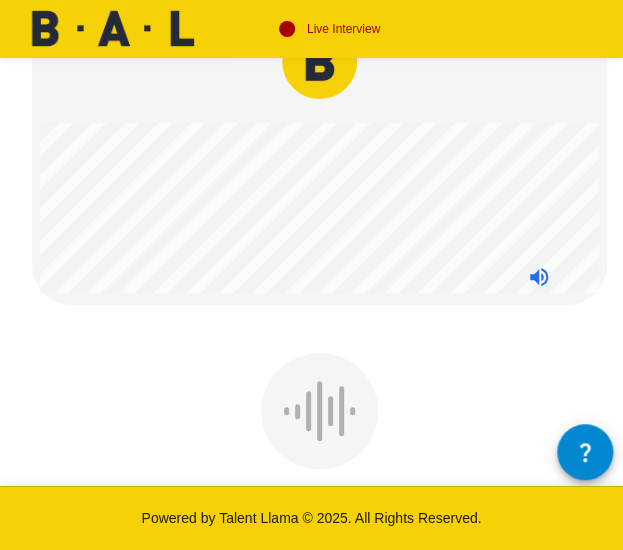 scroll, scrollTop: 200, scrollLeft: 0, axis: vertical 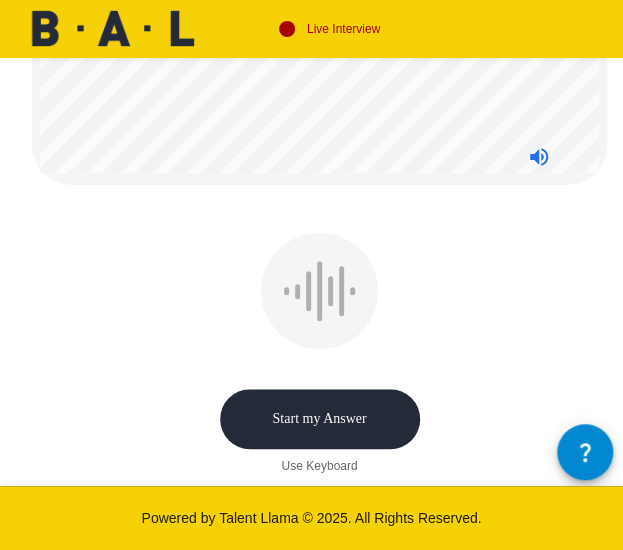 click on "Start my Answer" at bounding box center [320, 419] 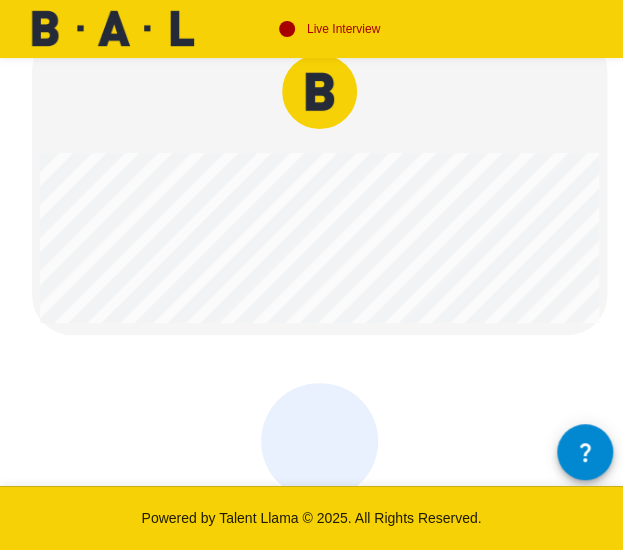 scroll, scrollTop: 0, scrollLeft: 0, axis: both 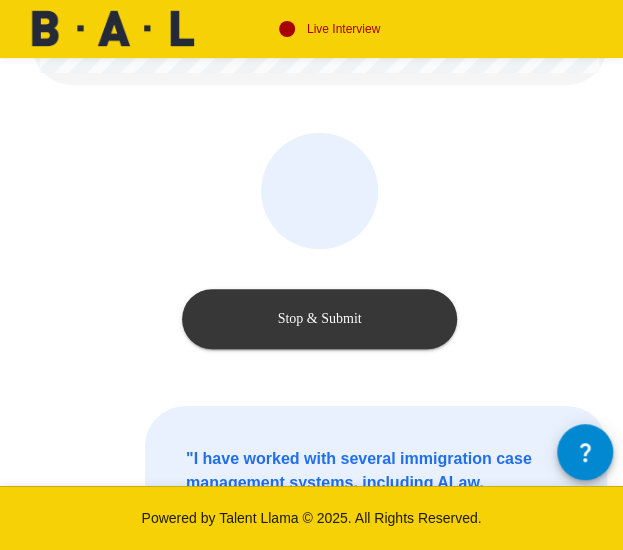 click on "Stop & Submit" at bounding box center (319, 319) 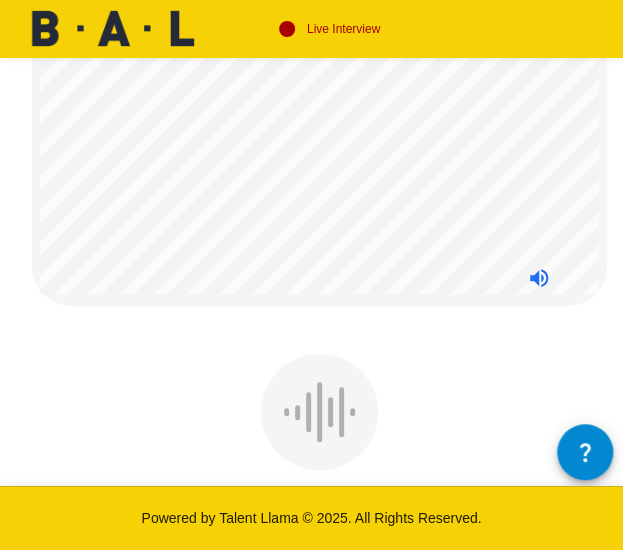 scroll, scrollTop: 800, scrollLeft: 0, axis: vertical 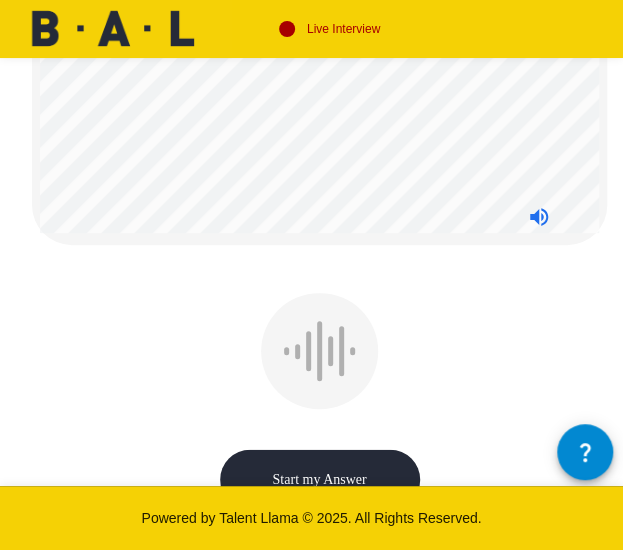 click on "Start my Answer" at bounding box center (320, 479) 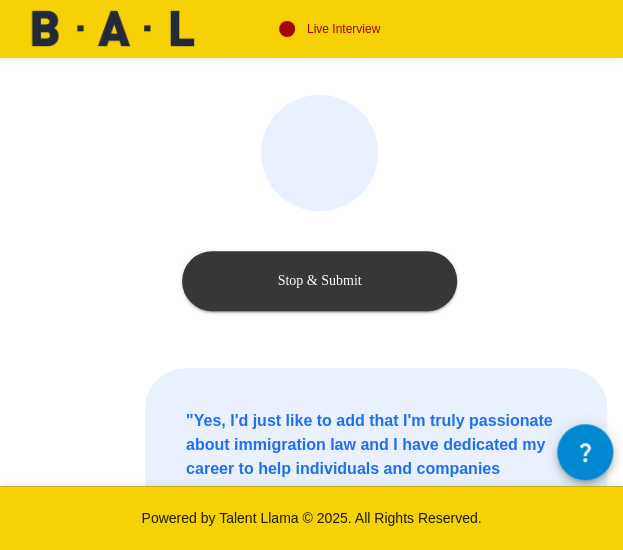 scroll, scrollTop: 1000, scrollLeft: 0, axis: vertical 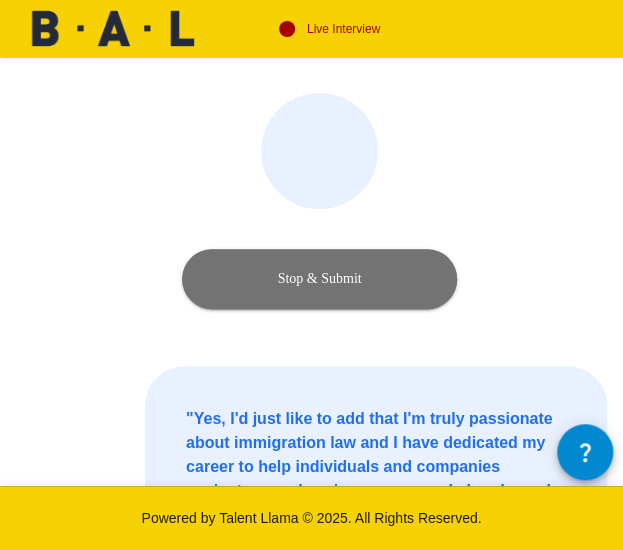 click on "Stop & Submit" at bounding box center (319, 279) 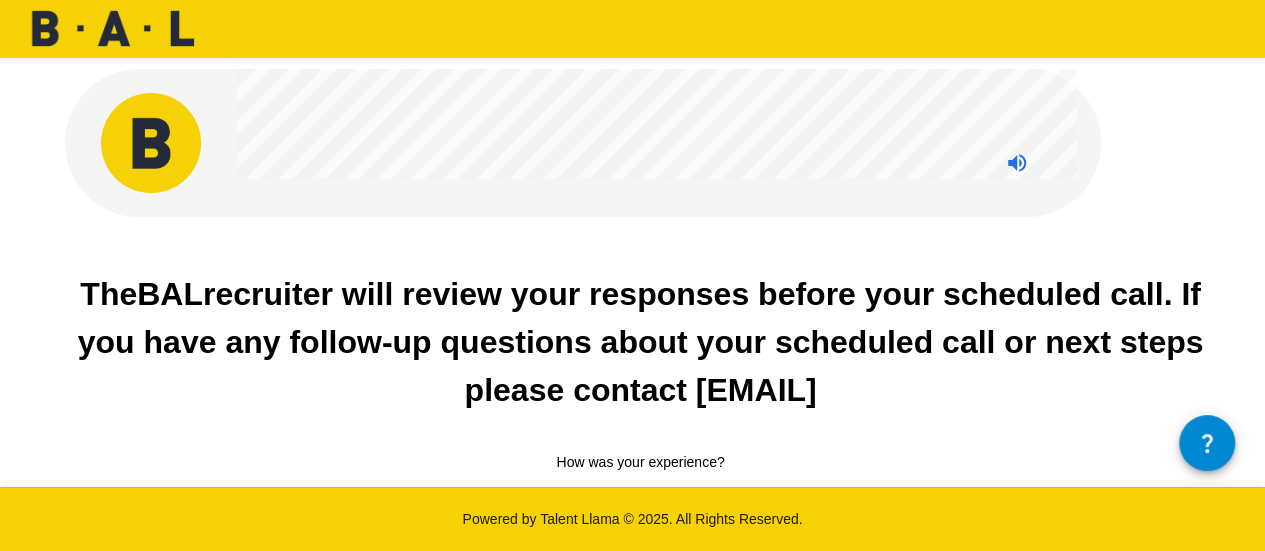 scroll, scrollTop: 0, scrollLeft: 0, axis: both 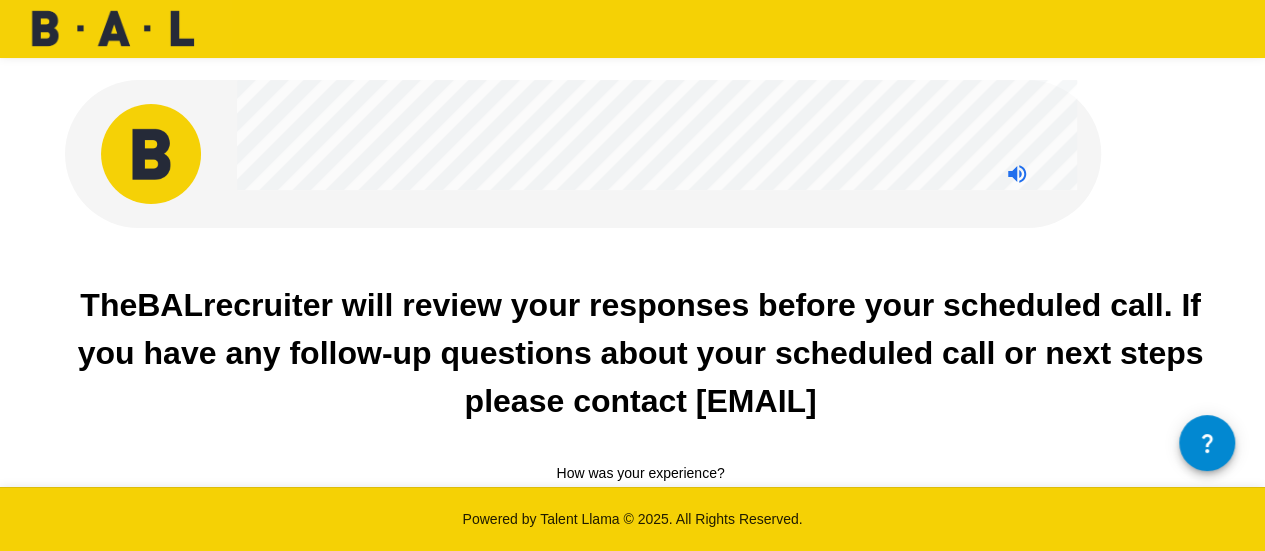 click on "5 Stars" at bounding box center [701, 514] 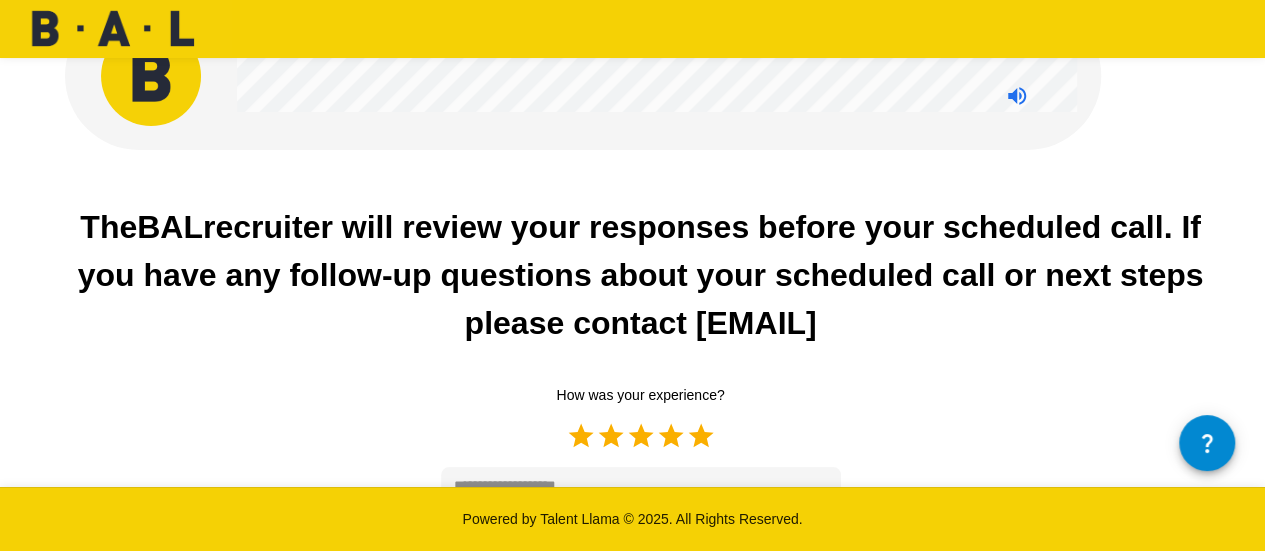 click on "Submit" at bounding box center (640, 599) 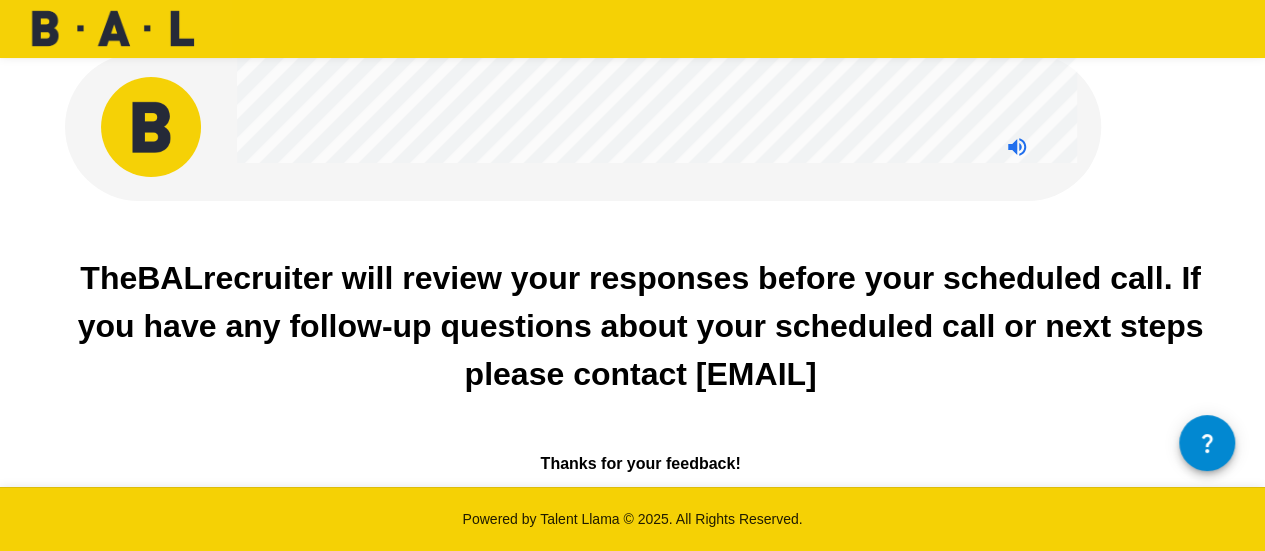 scroll, scrollTop: 0, scrollLeft: 0, axis: both 